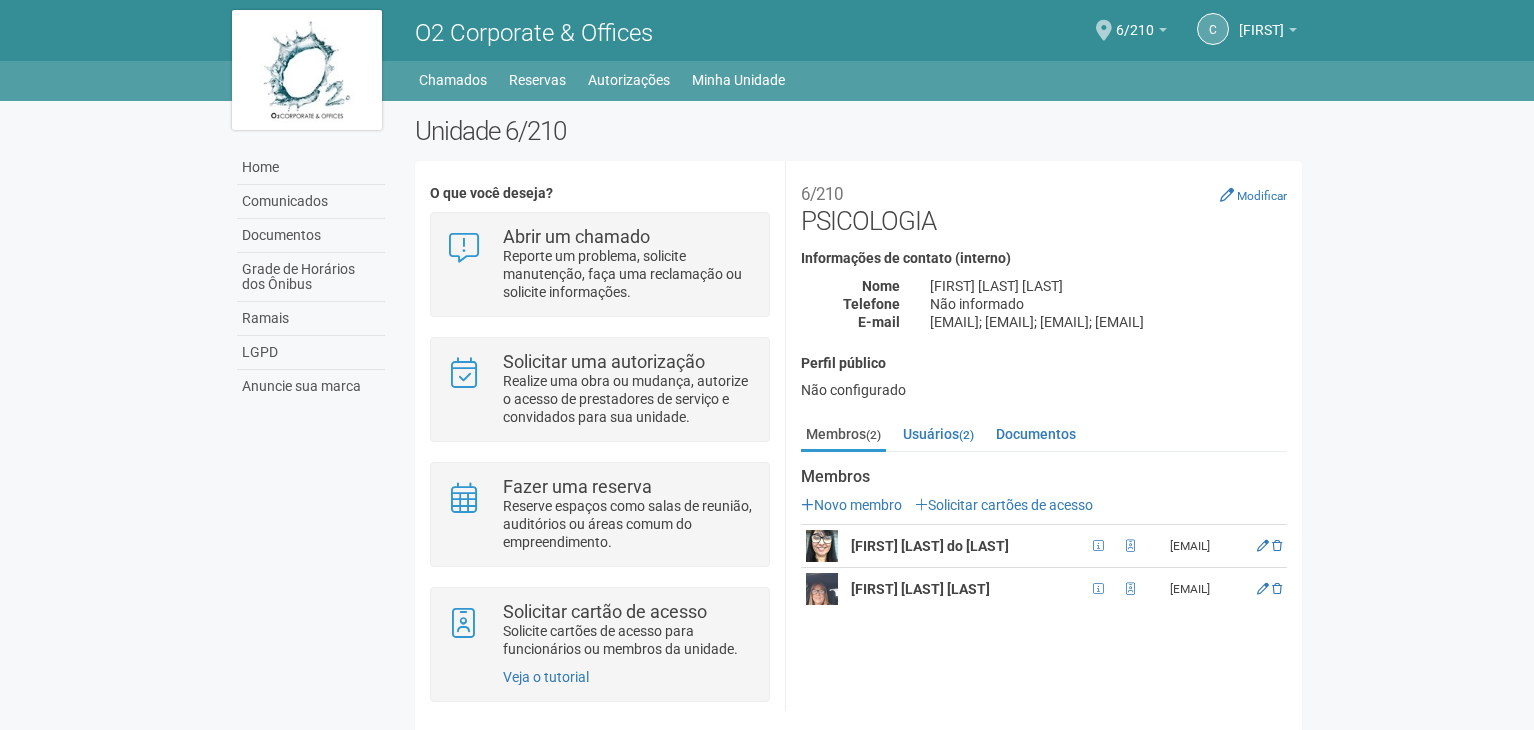 scroll, scrollTop: 0, scrollLeft: 0, axis: both 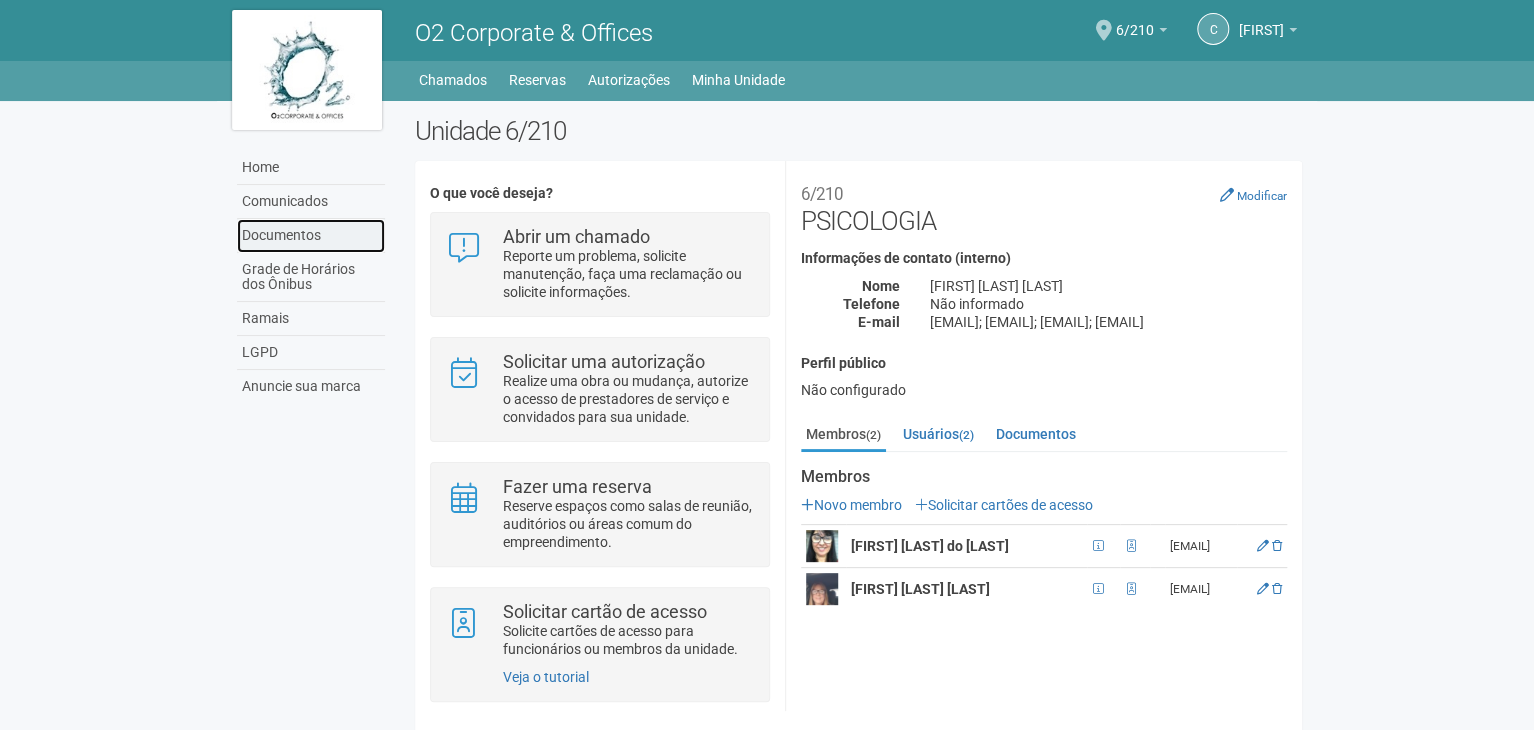 click on "Documentos" at bounding box center (311, 236) 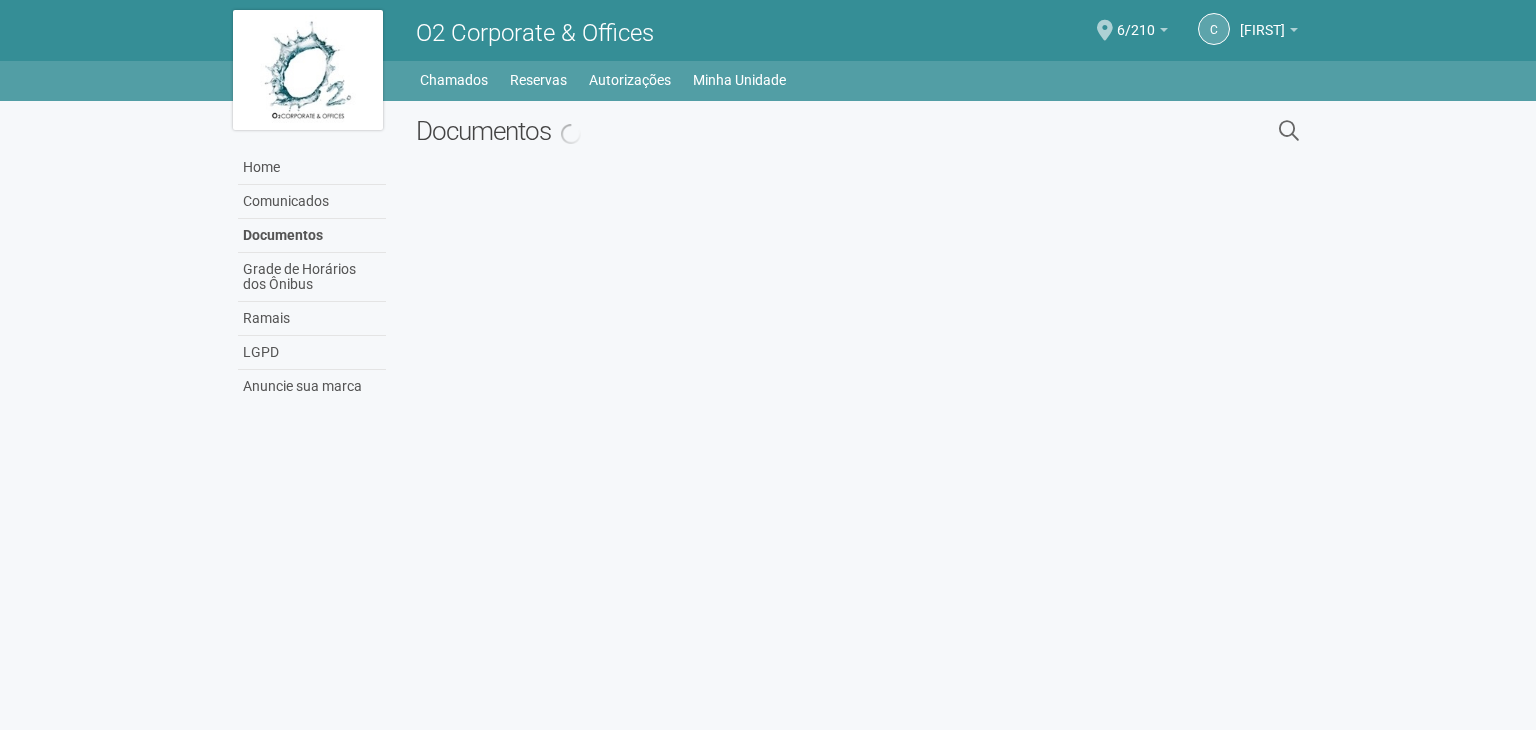 scroll, scrollTop: 0, scrollLeft: 0, axis: both 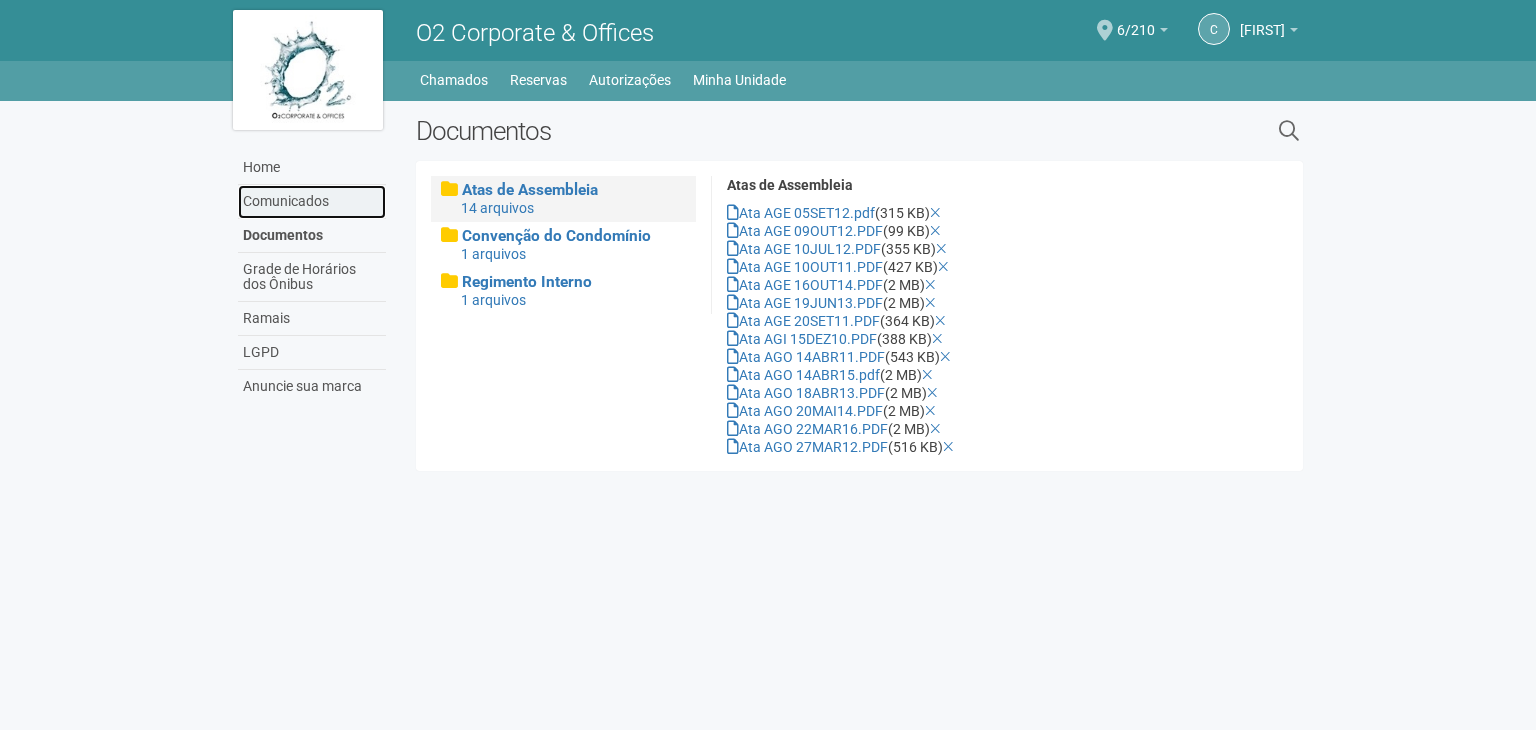 click on "Comunicados" at bounding box center (312, 202) 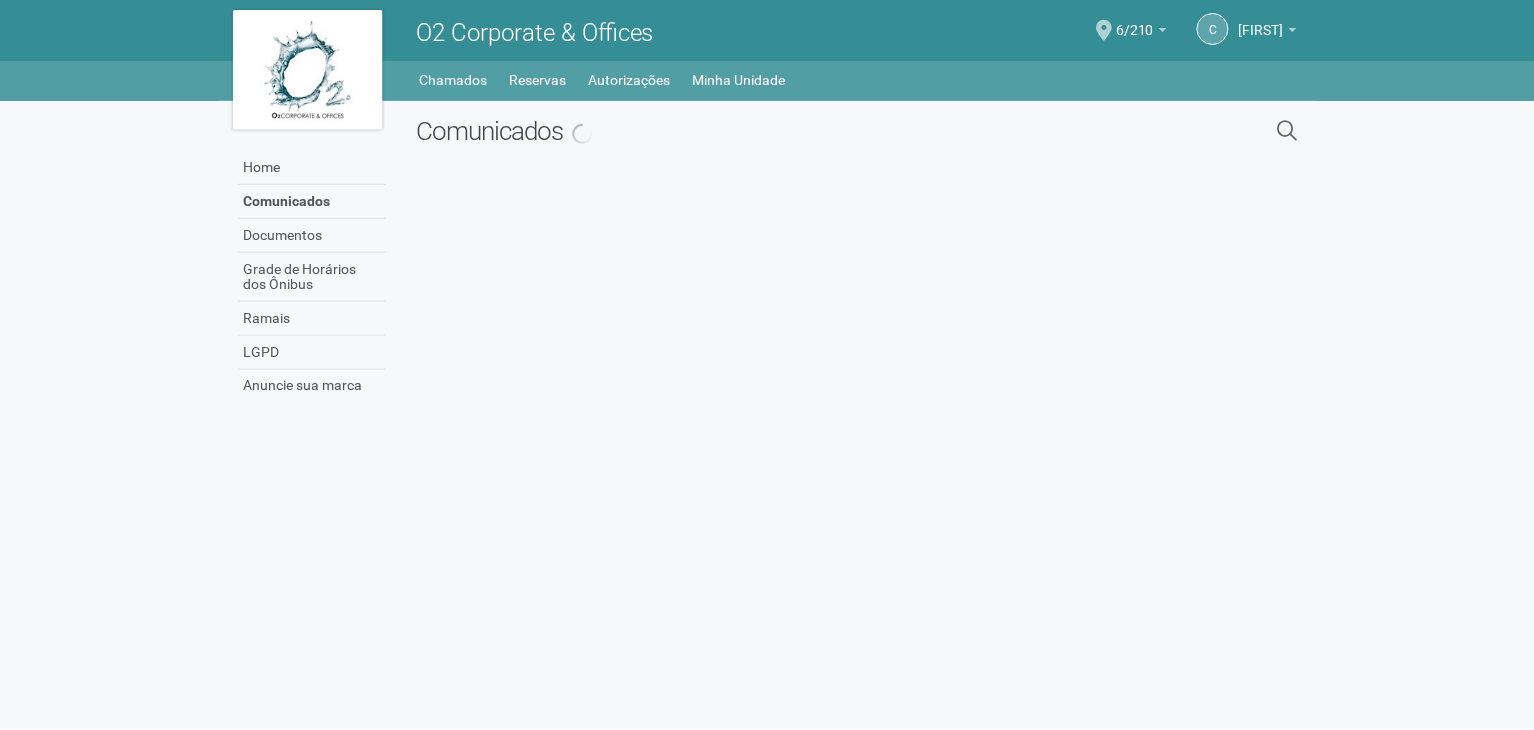 scroll, scrollTop: 0, scrollLeft: 0, axis: both 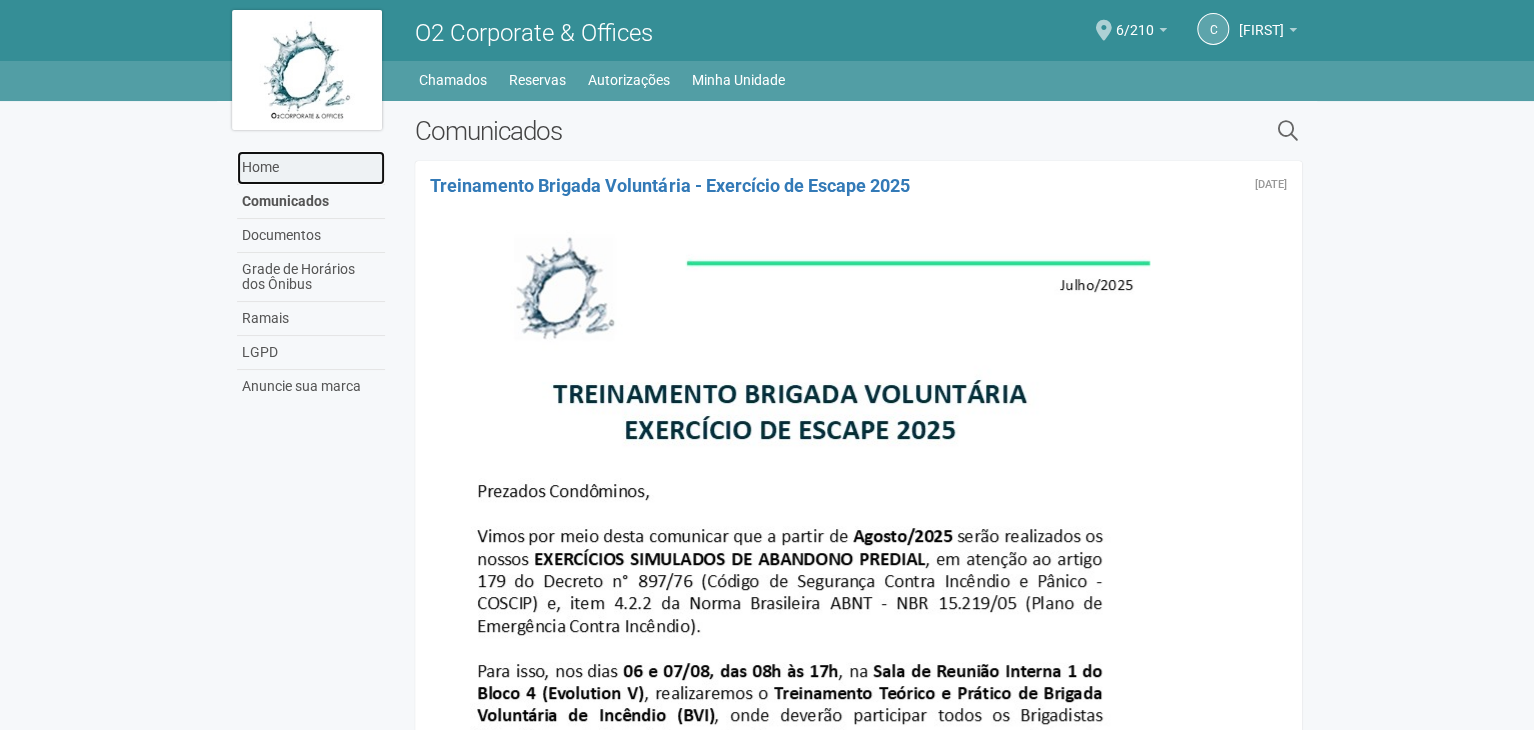 click on "Home" at bounding box center [311, 168] 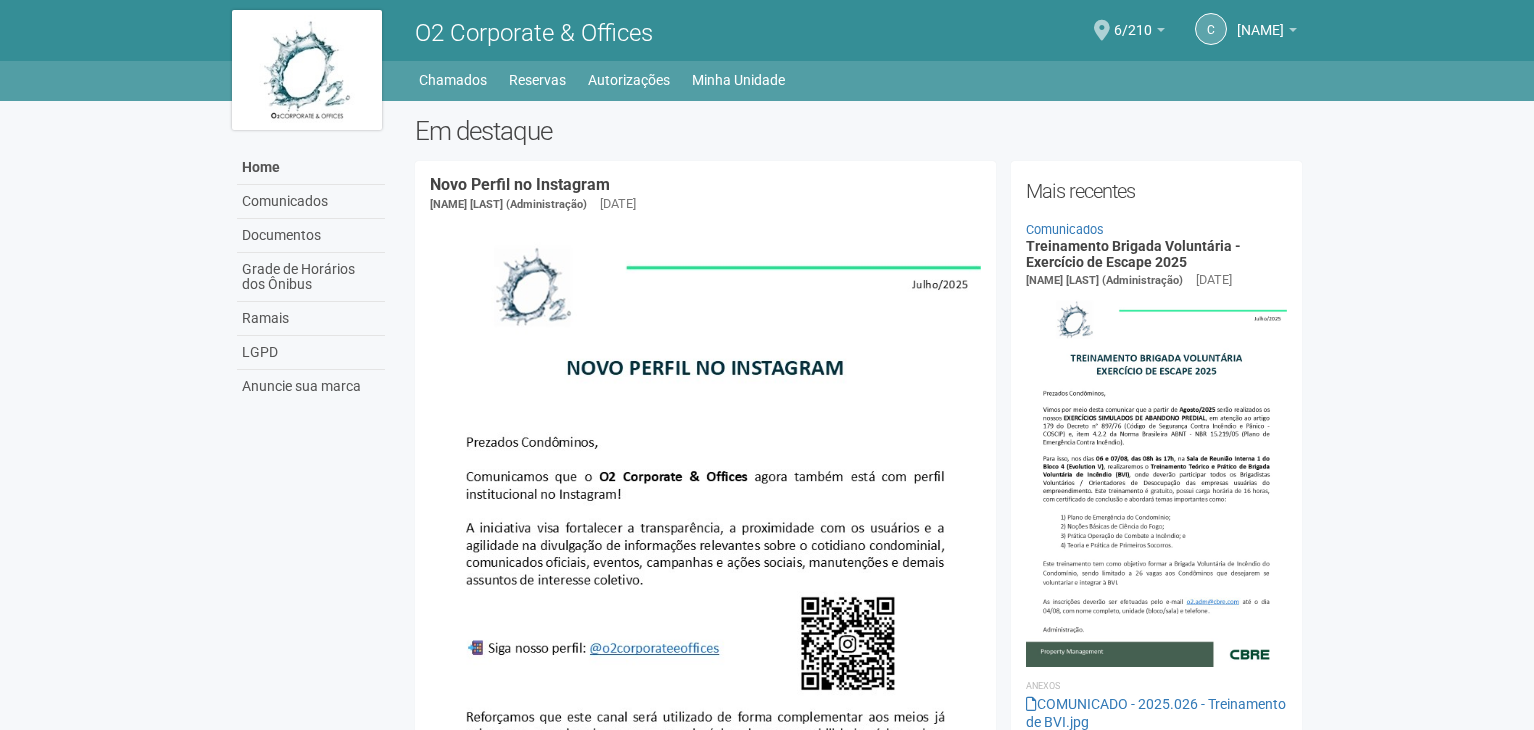 scroll, scrollTop: 0, scrollLeft: 0, axis: both 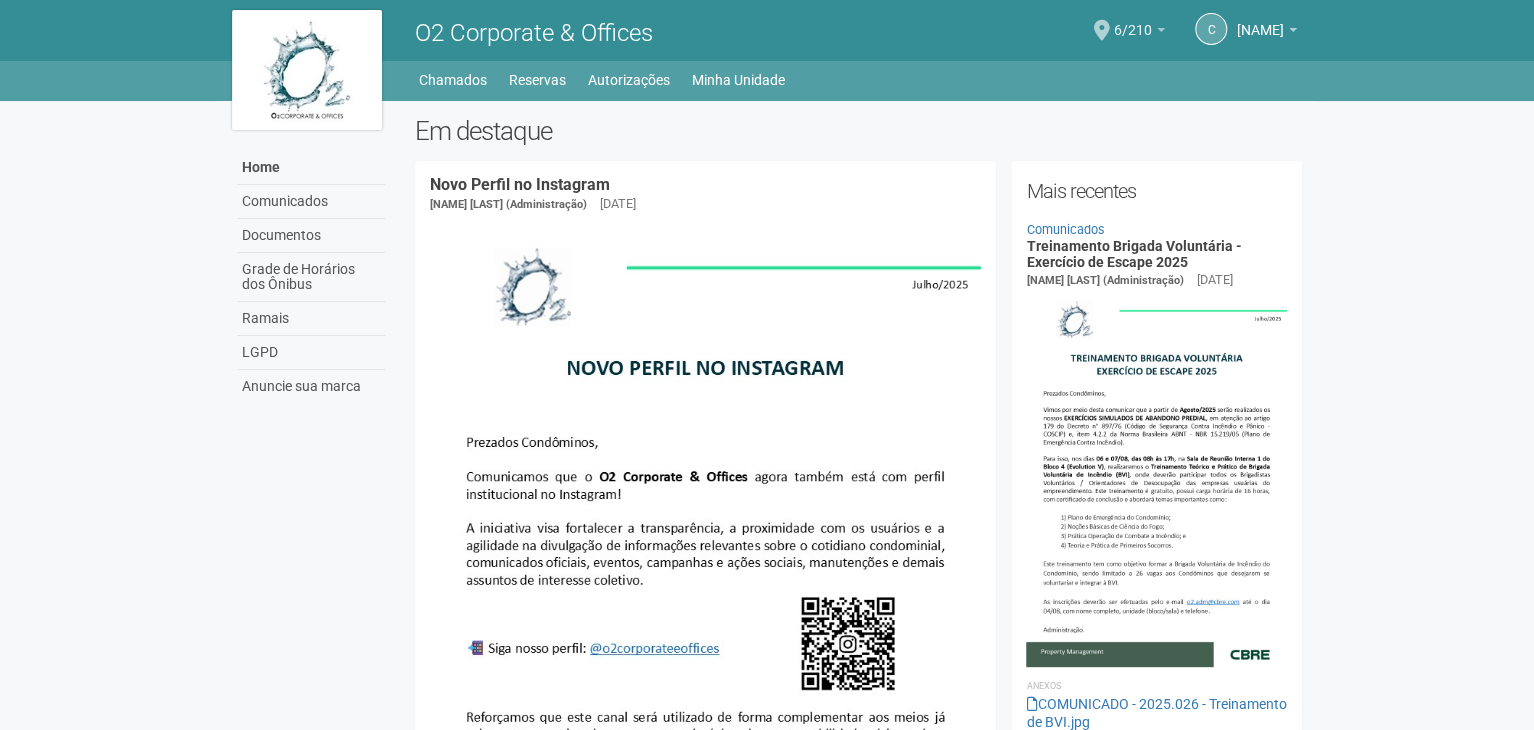 click on "6/210" at bounding box center [1139, 33] 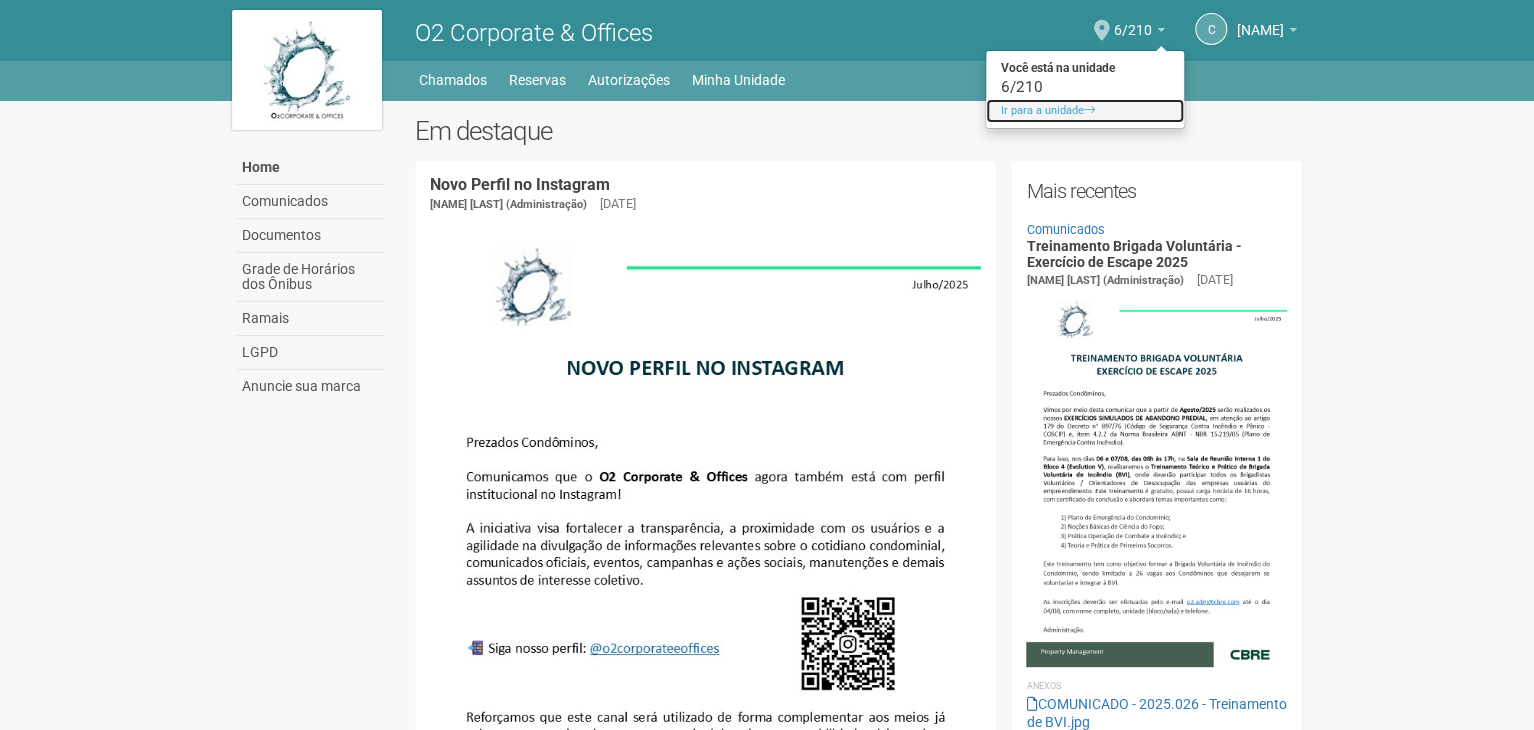 click on "Ir para a unidade" at bounding box center [1085, 111] 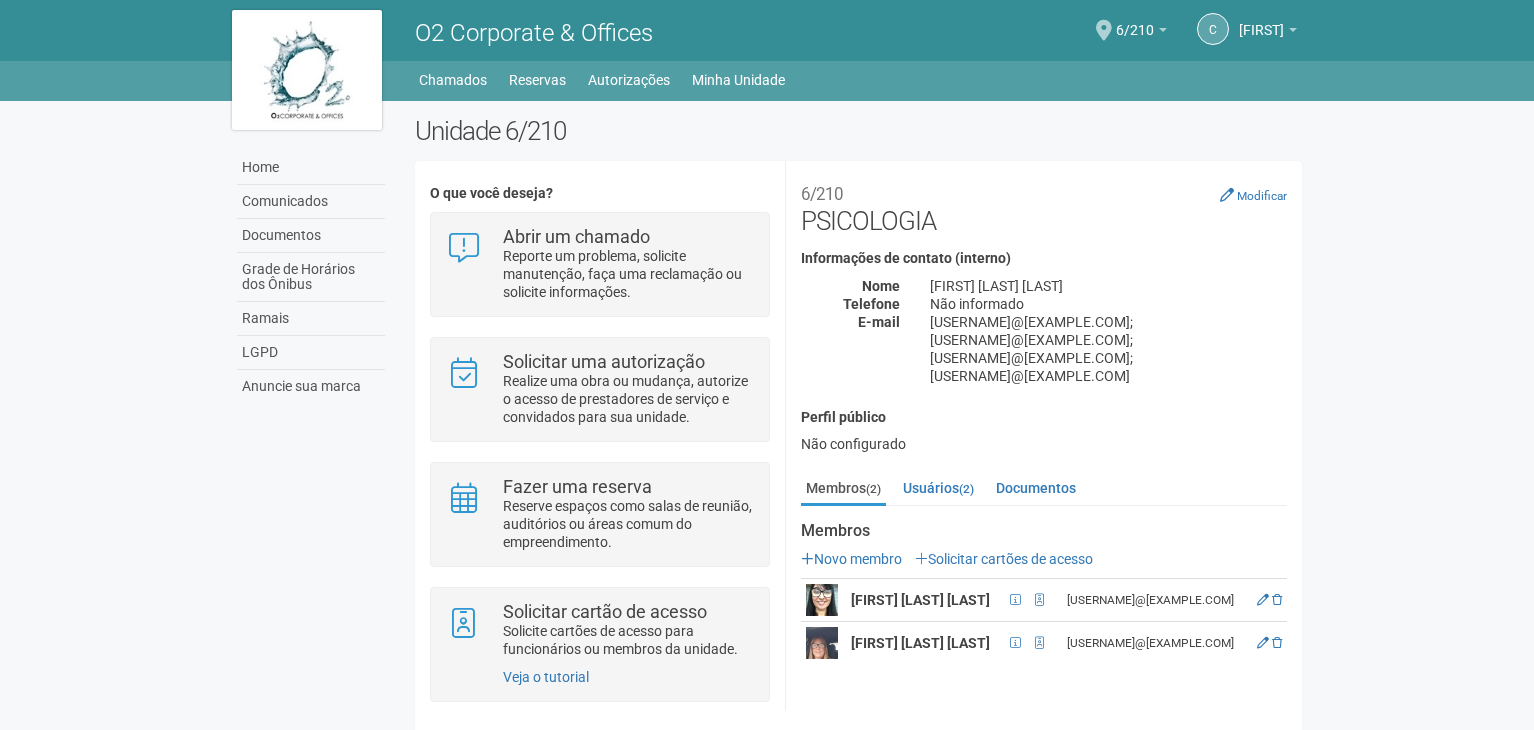 scroll, scrollTop: 0, scrollLeft: 0, axis: both 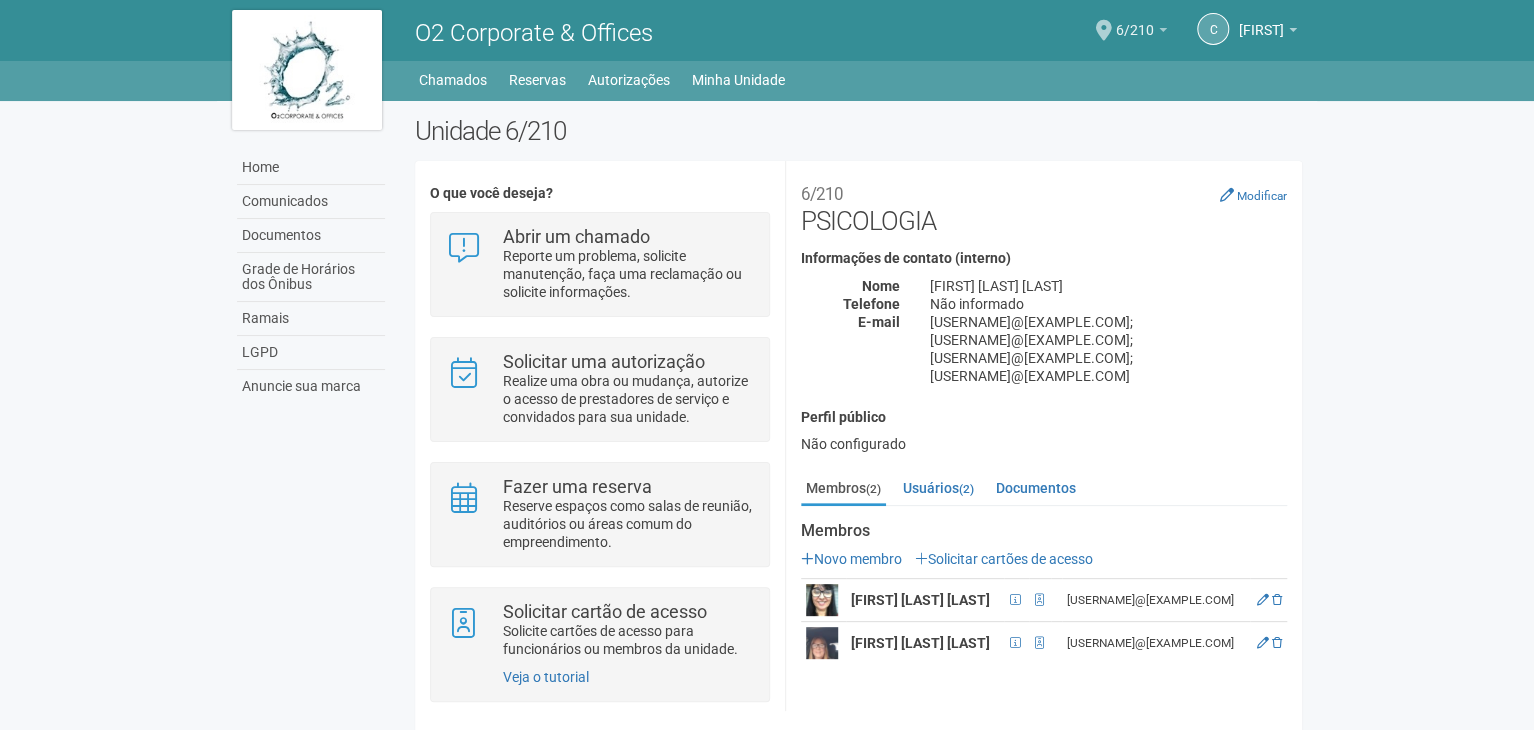 click on "6/210" at bounding box center (1135, 20) 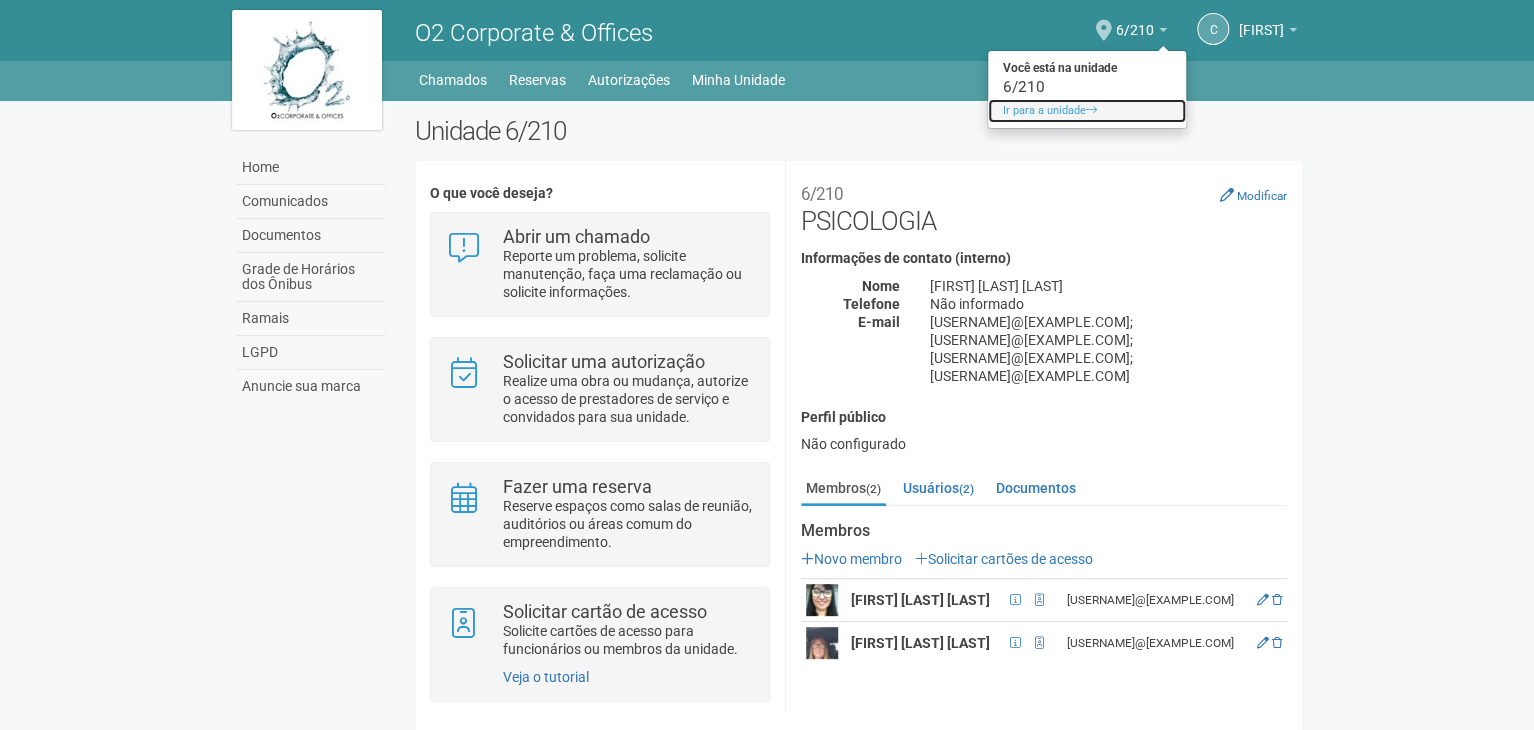 click on "Ir para a unidade" at bounding box center [1087, 111] 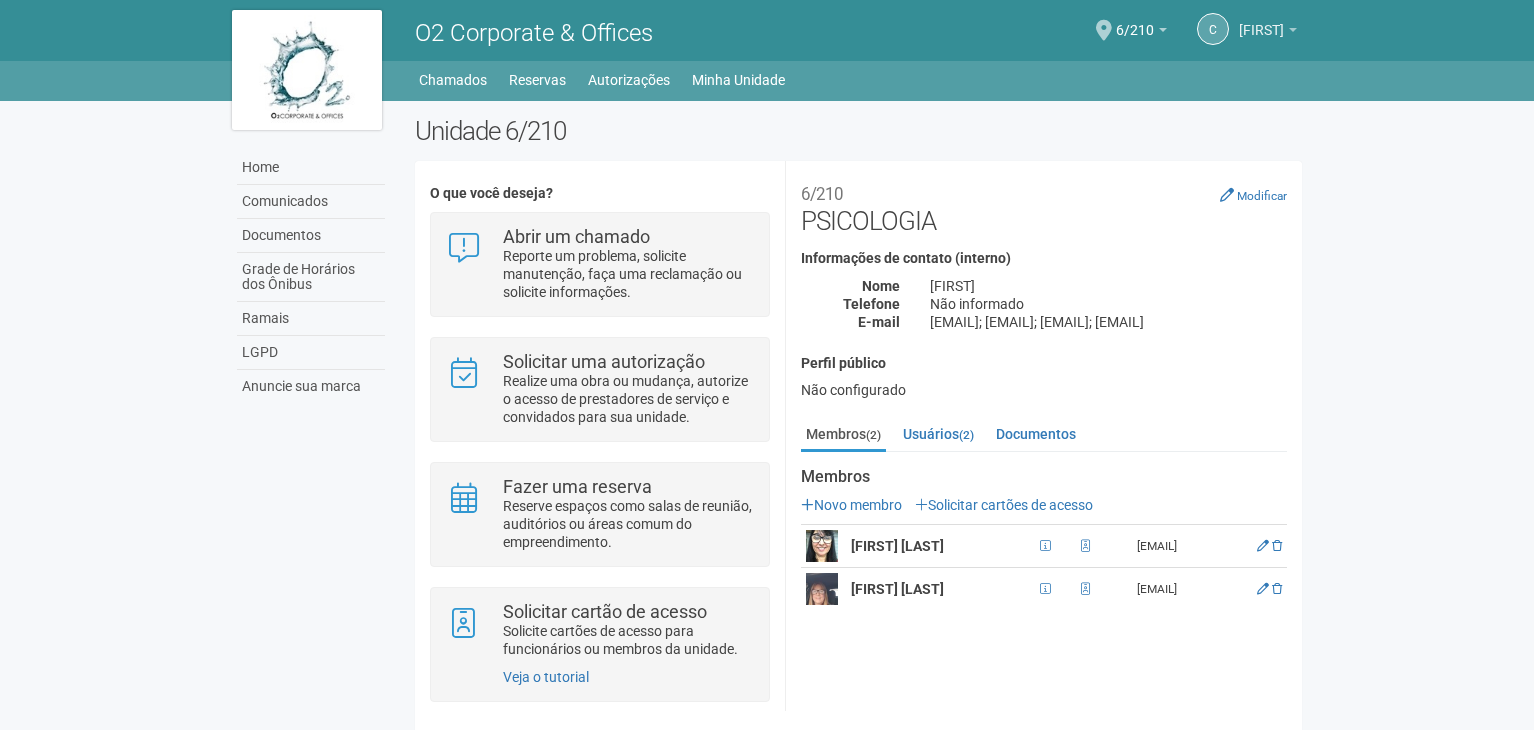 scroll, scrollTop: 0, scrollLeft: 0, axis: both 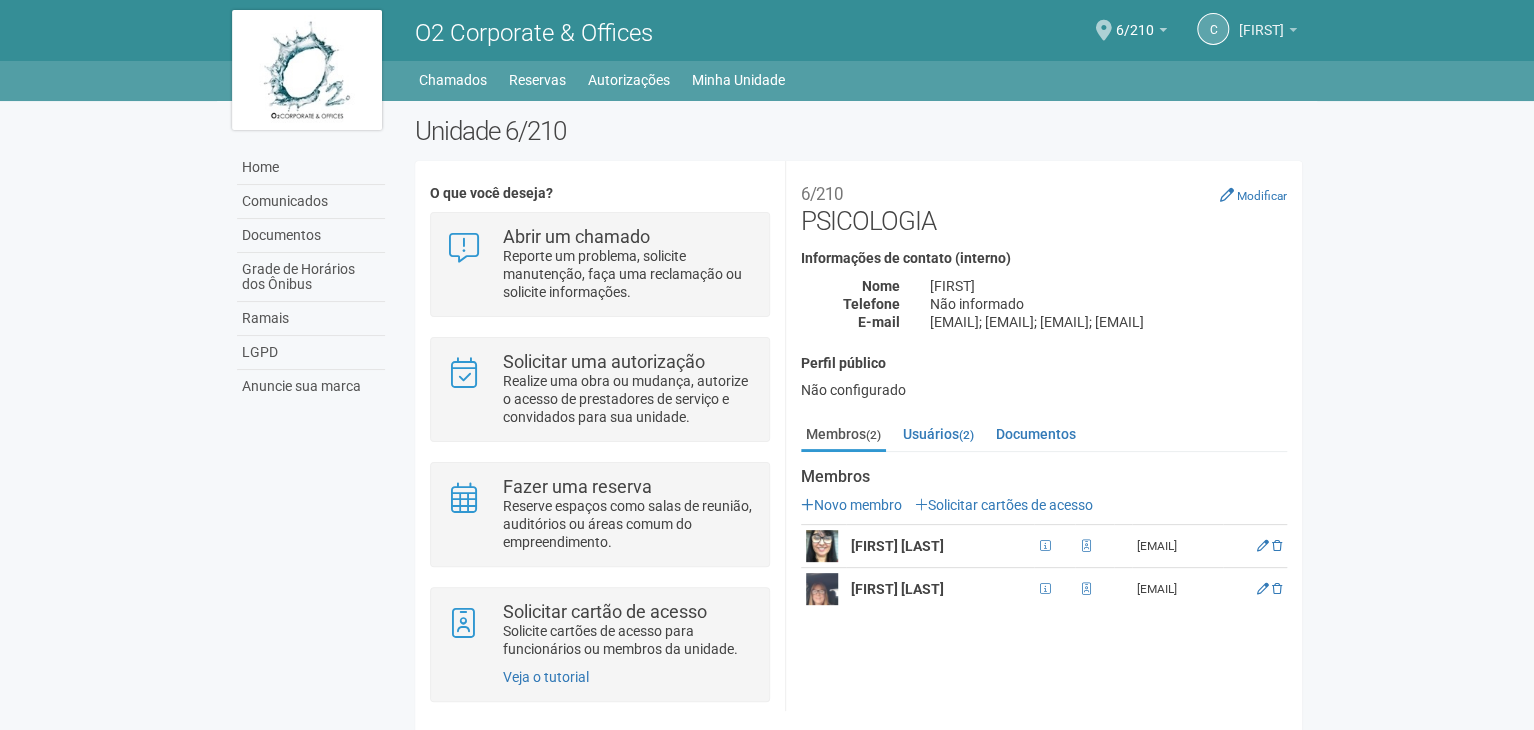 click on "[FIRST]" at bounding box center (1268, 33) 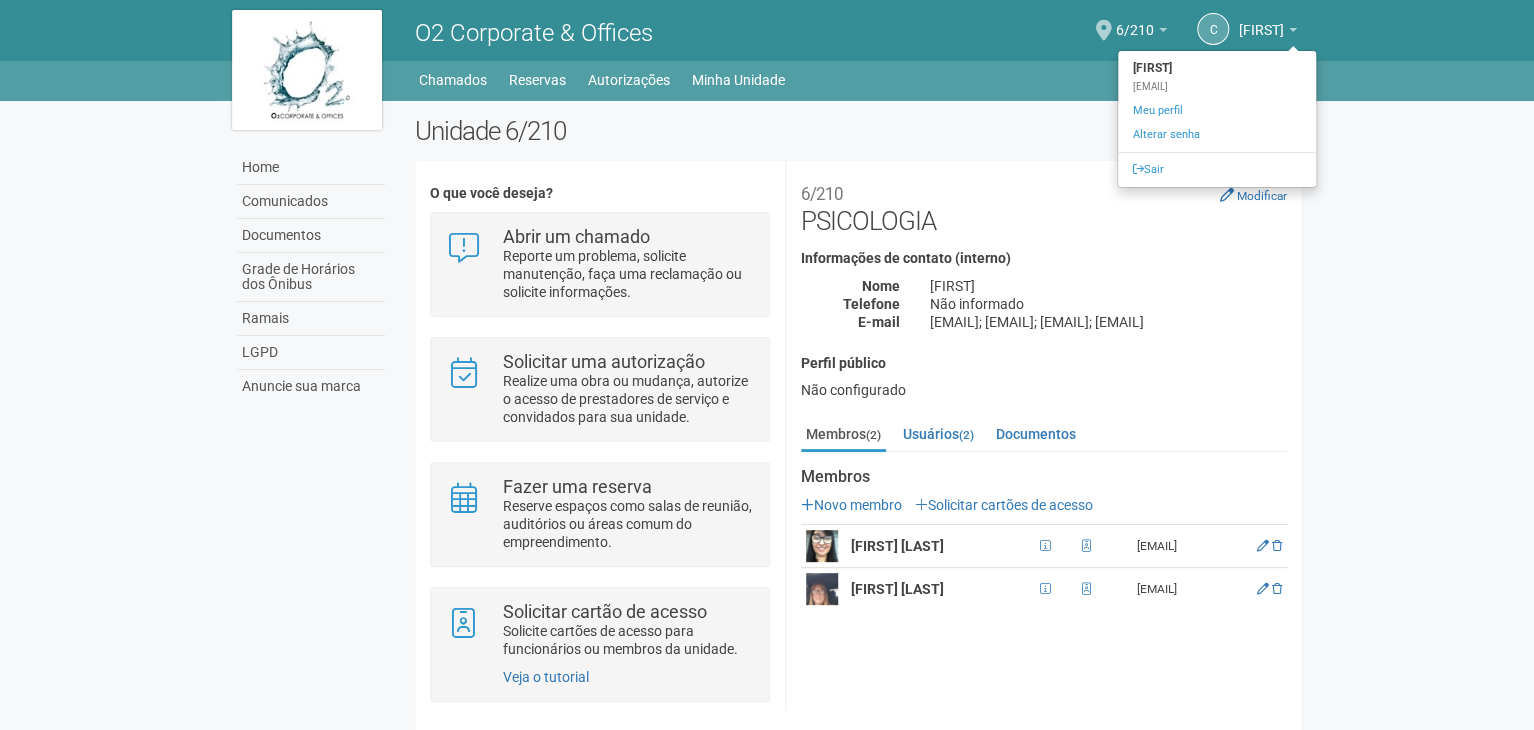 click on "Aguarde...
O2 Corporate & Offices
C
Cristiane
Cristiane
crisviana2@gmail.com
Meu perfil
Alterar senha
Sair
6/210
Você está na unidade
6/210
Ir para a unidade
Home
Home
Comunicados
Documentos
Grade de Horários dos Ônibus
Ramais
LGPD
Anuncie sua marca
Chamados
Reservas" at bounding box center [767, 365] 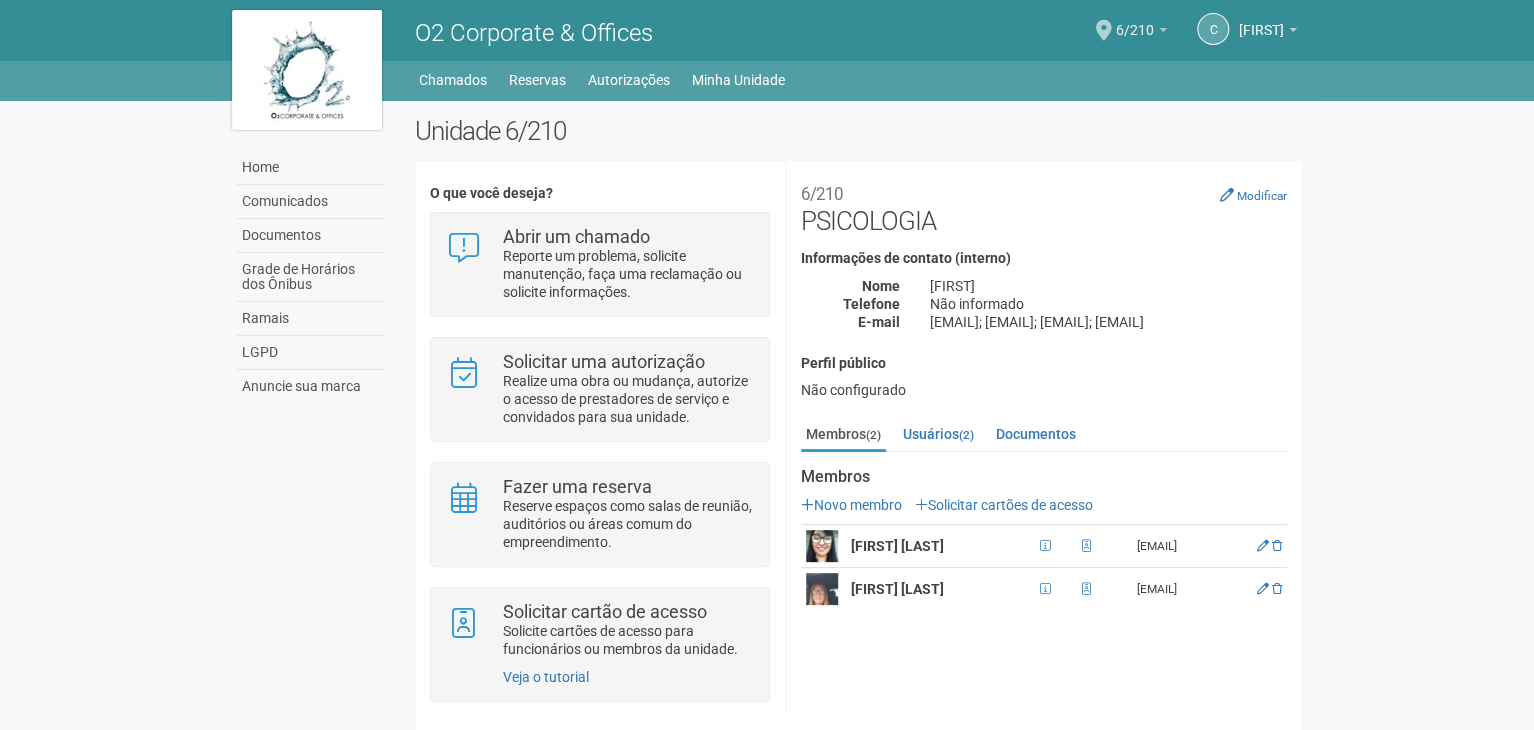 click on "6/210" at bounding box center [1135, 20] 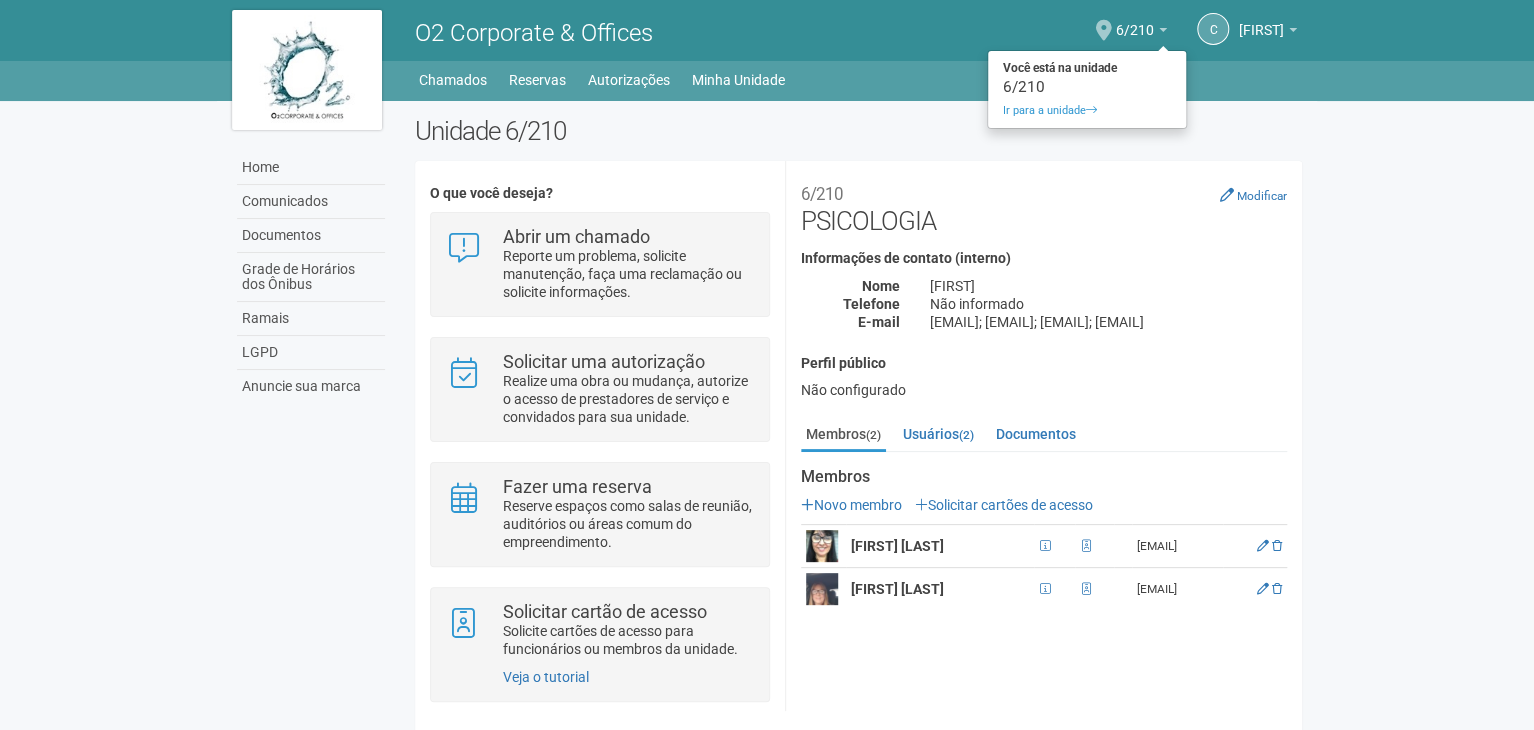 click at bounding box center (1104, 30) 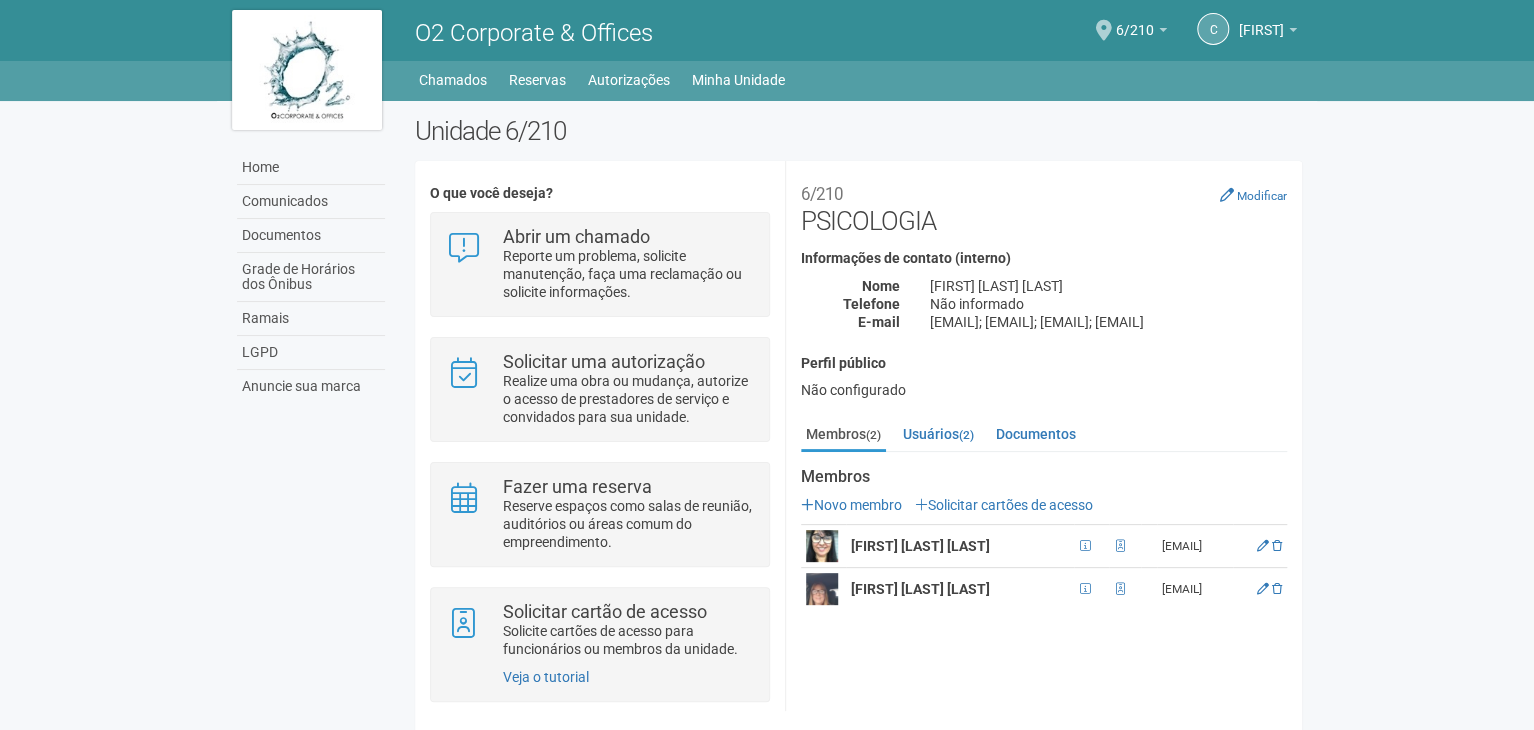 scroll, scrollTop: 15, scrollLeft: 0, axis: vertical 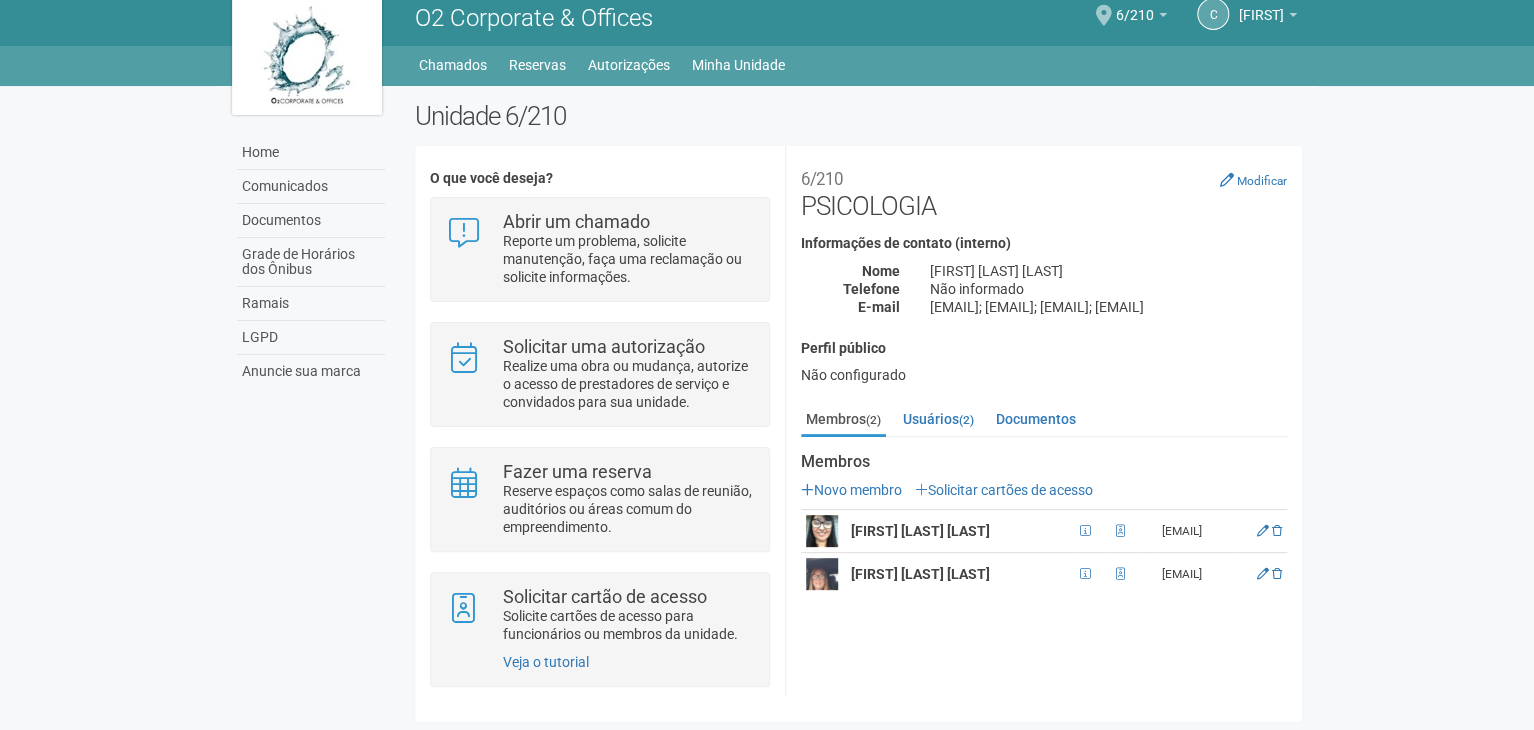 click at bounding box center [1104, 15] 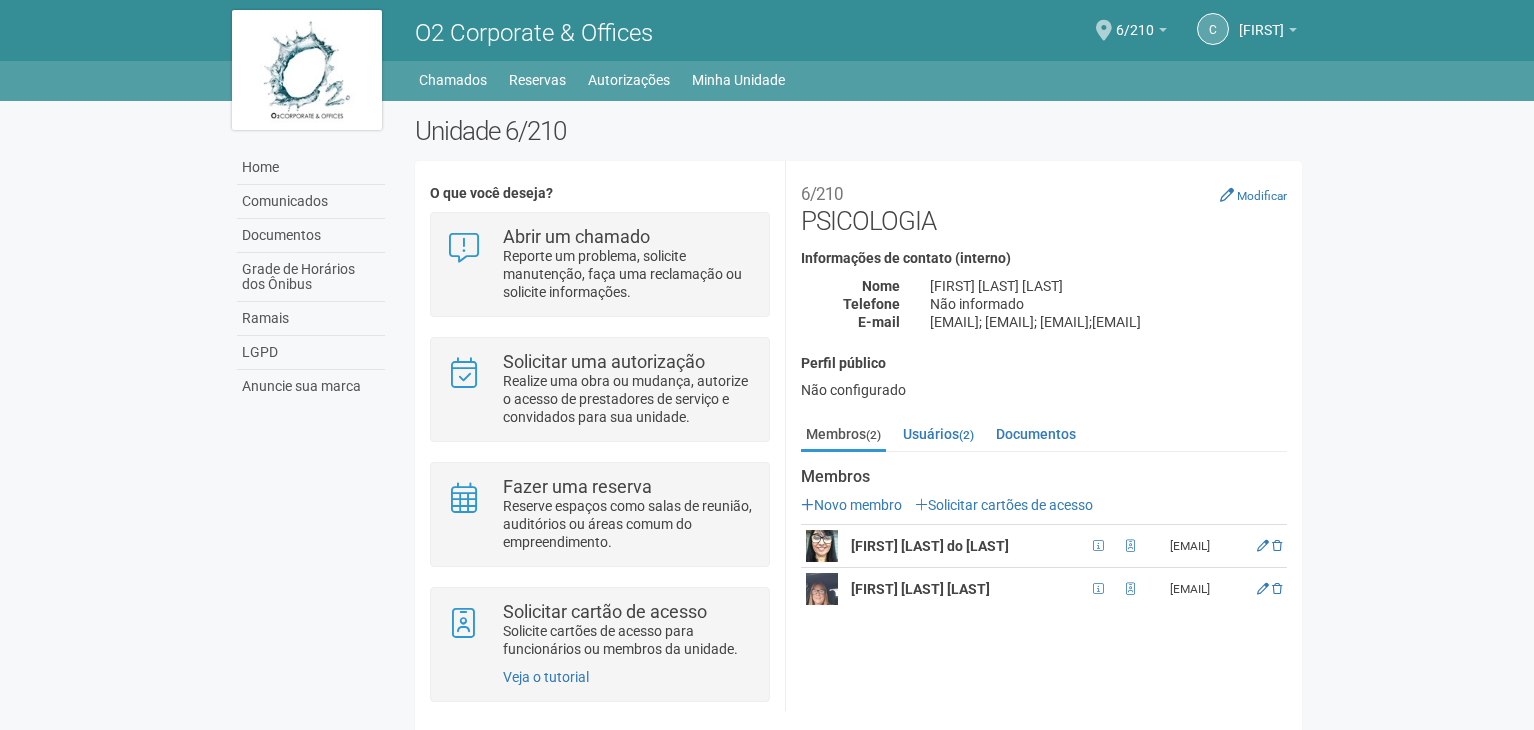 scroll, scrollTop: 0, scrollLeft: 0, axis: both 